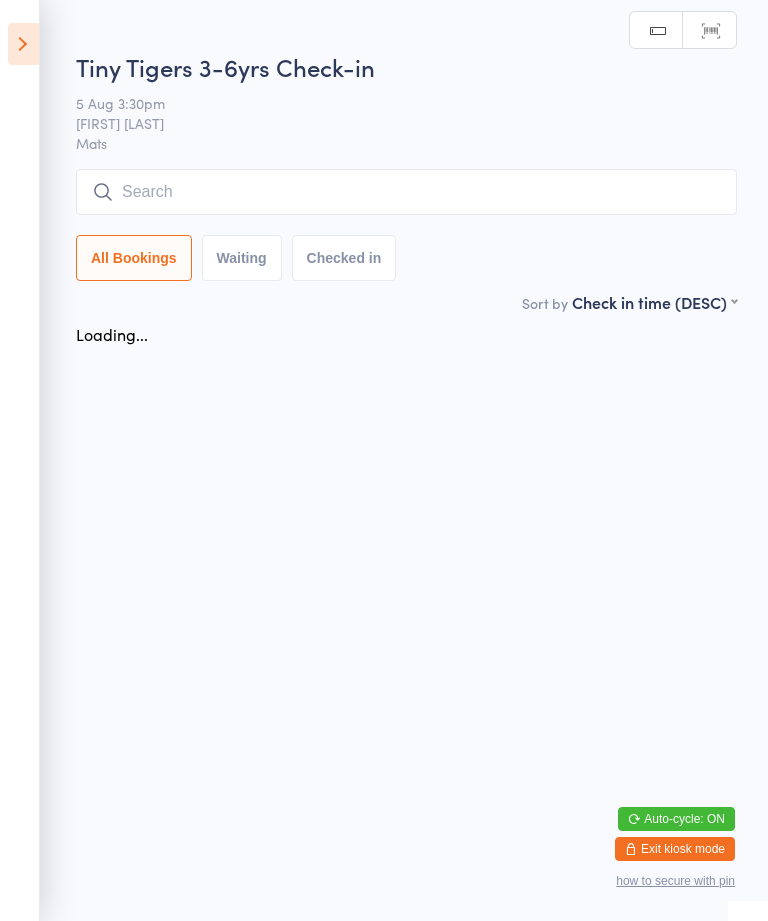 scroll, scrollTop: 0, scrollLeft: 0, axis: both 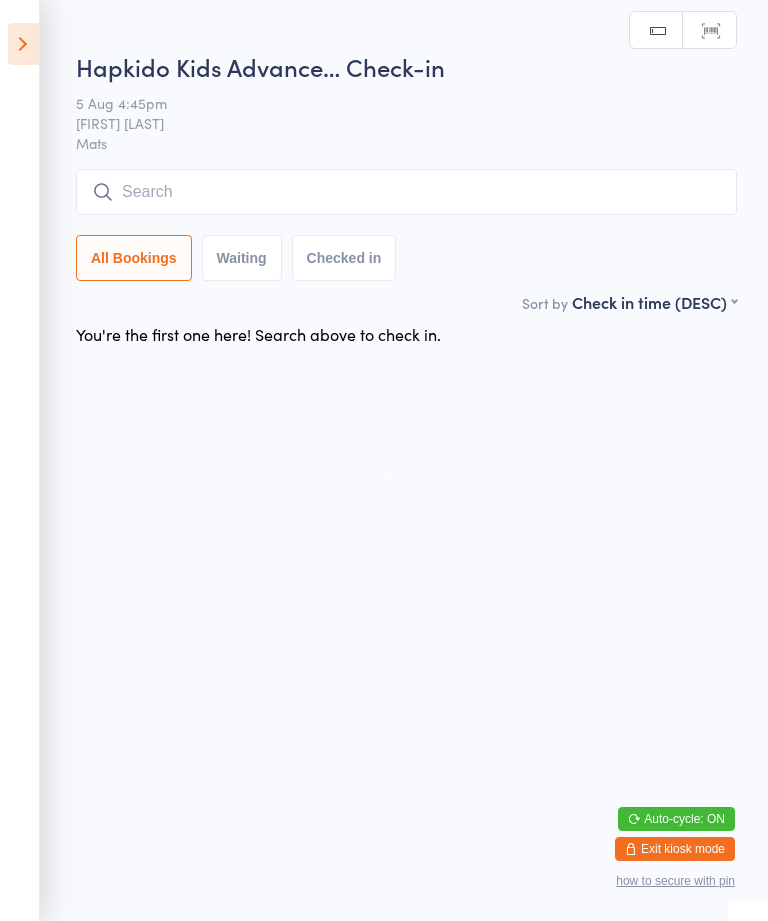 click at bounding box center (406, 192) 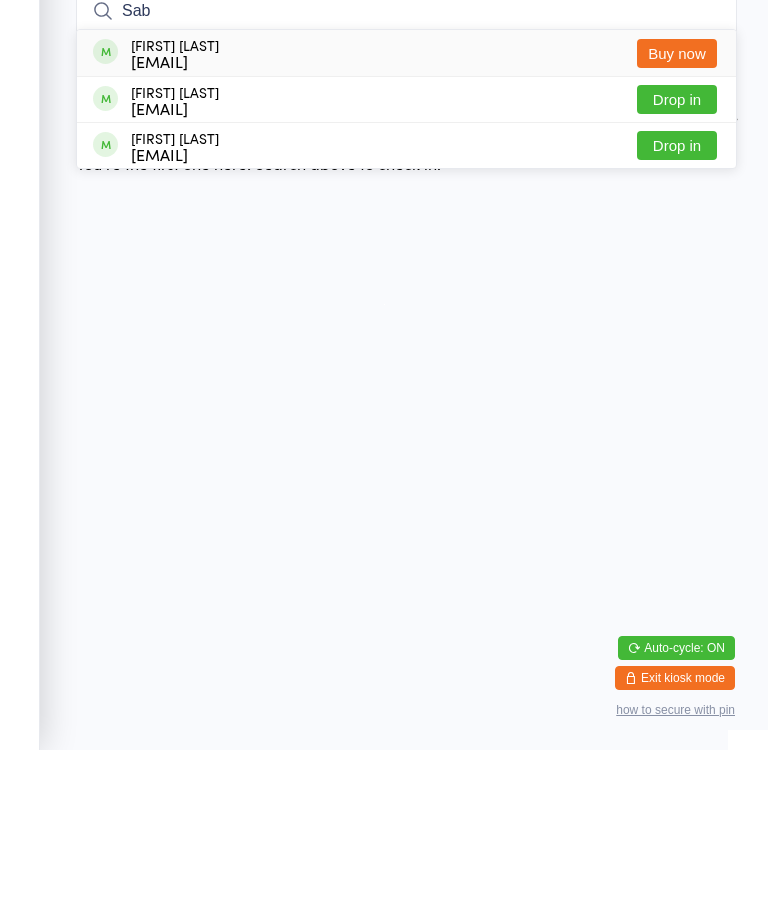 type on "Sab" 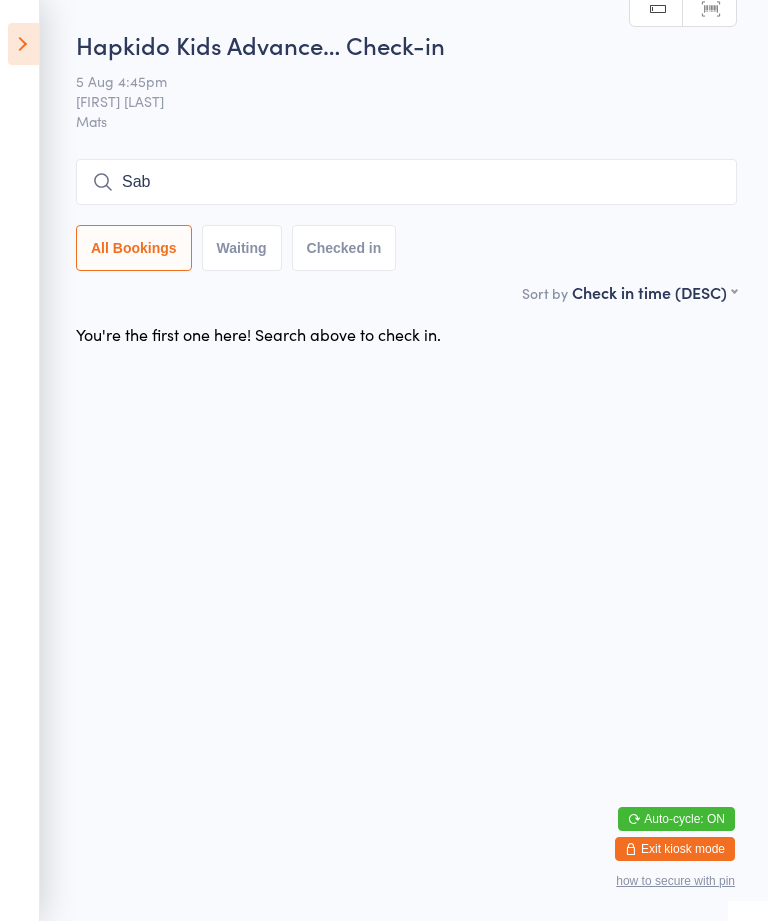 click at bounding box center [23, 44] 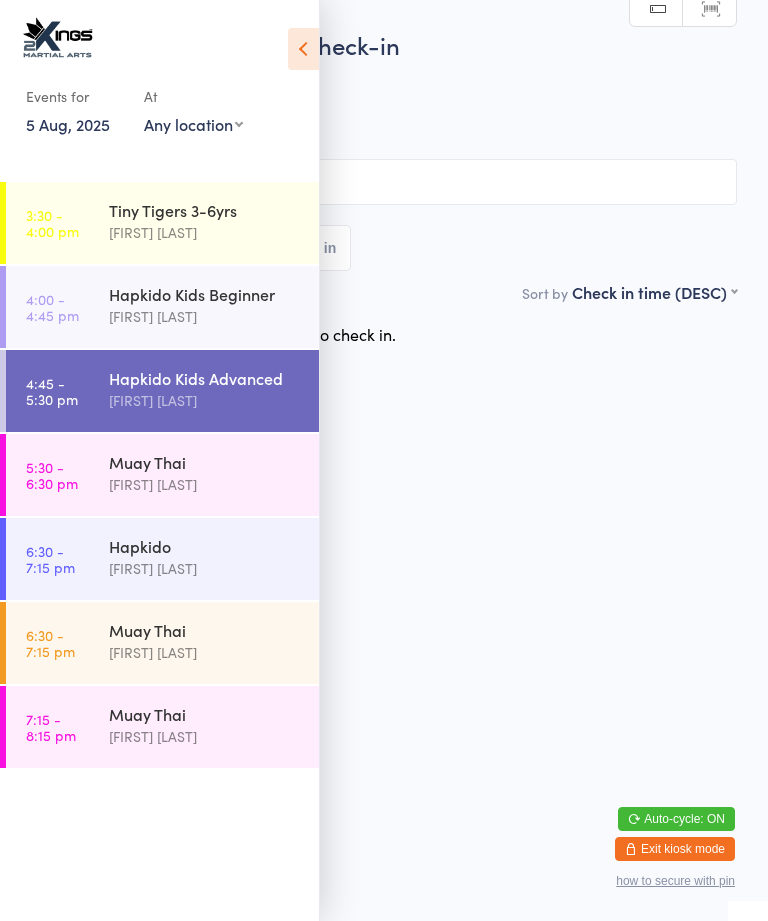 click on "Tiny Tigers 3-6yrs" at bounding box center [205, 210] 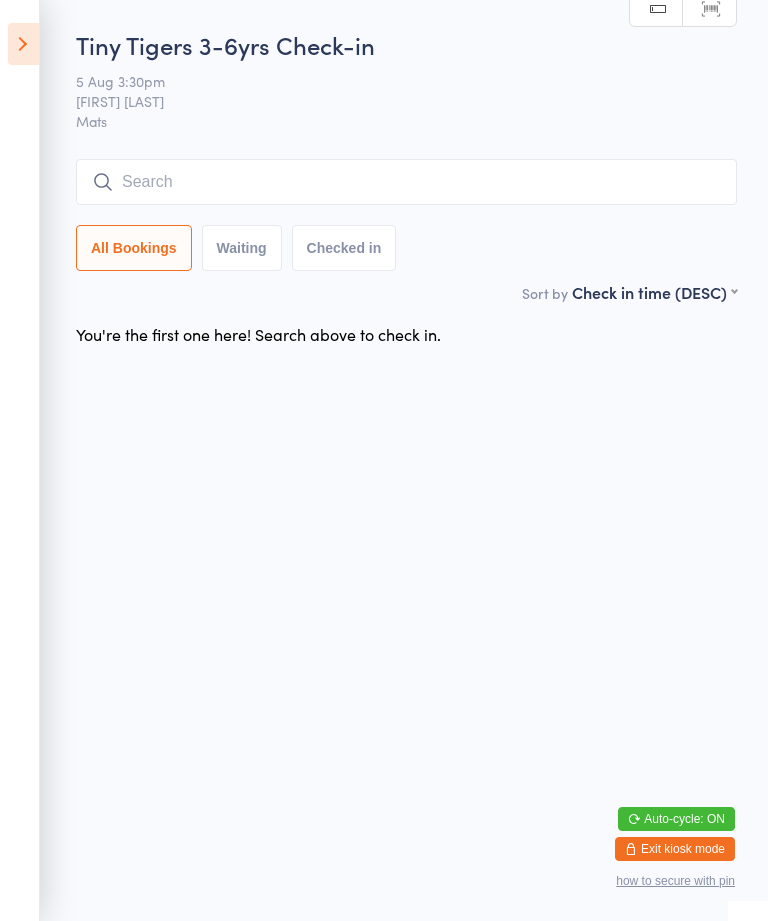 click at bounding box center [406, 182] 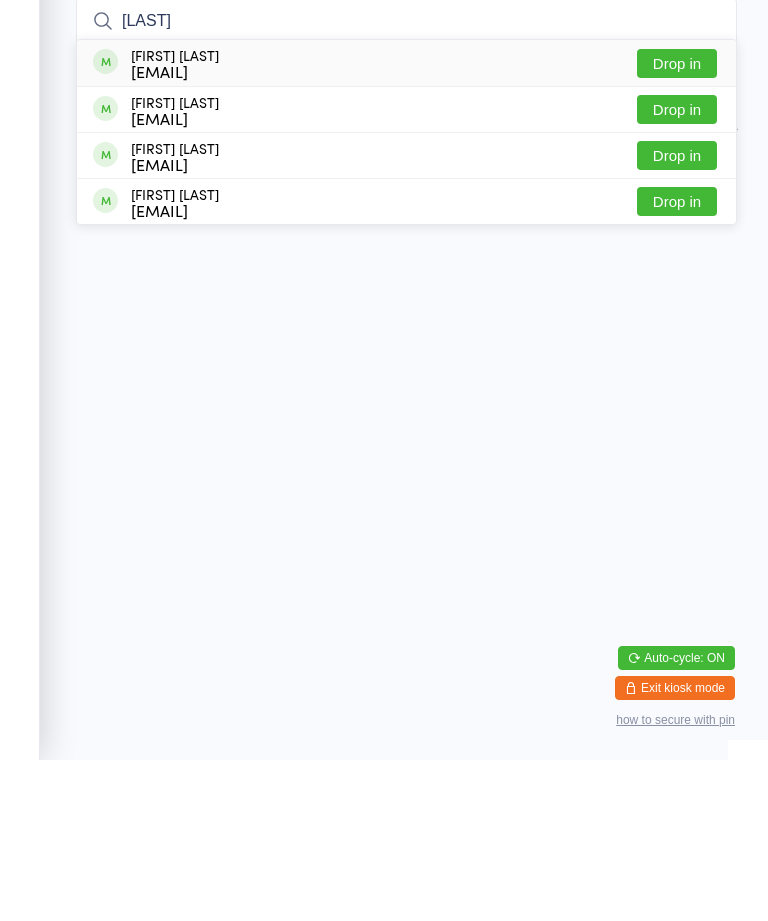 type on "[LAST]" 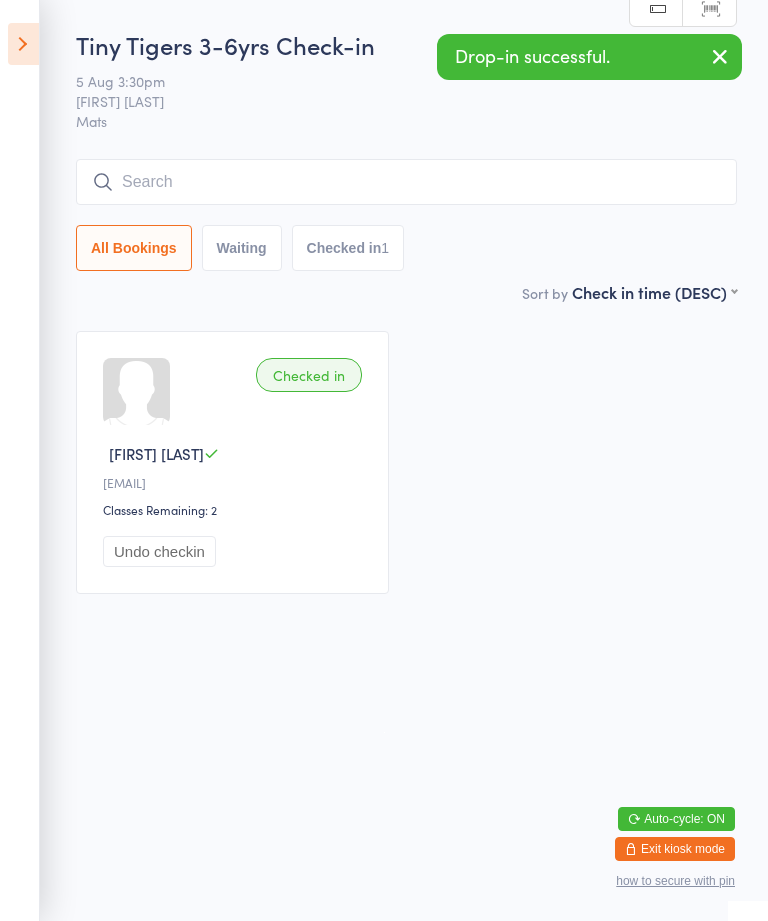 click at bounding box center (406, 182) 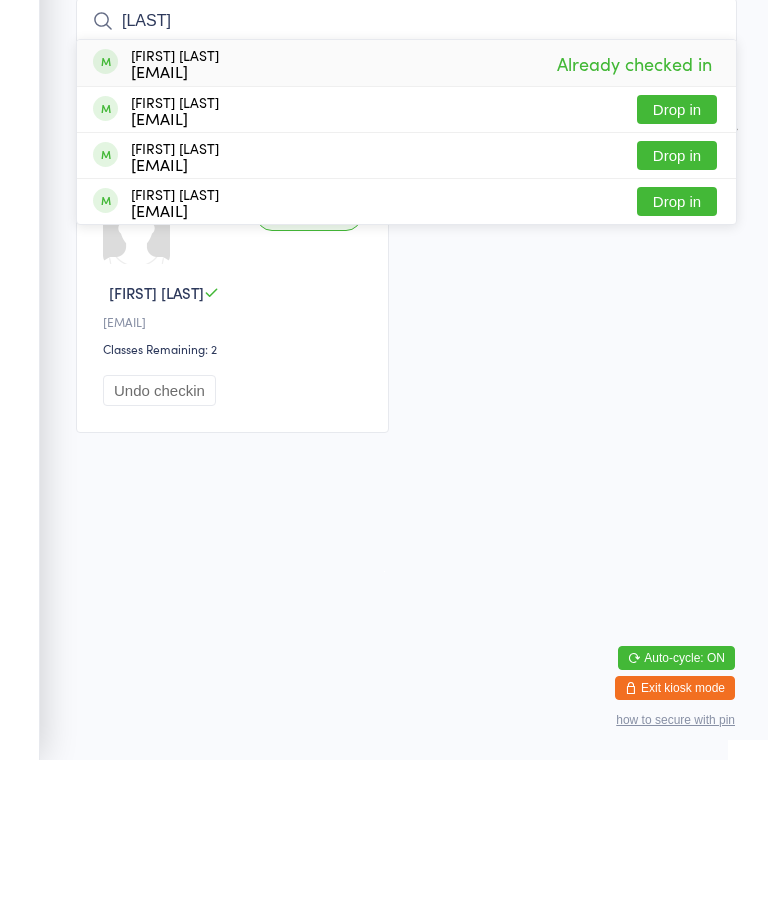 type on "[LAST]" 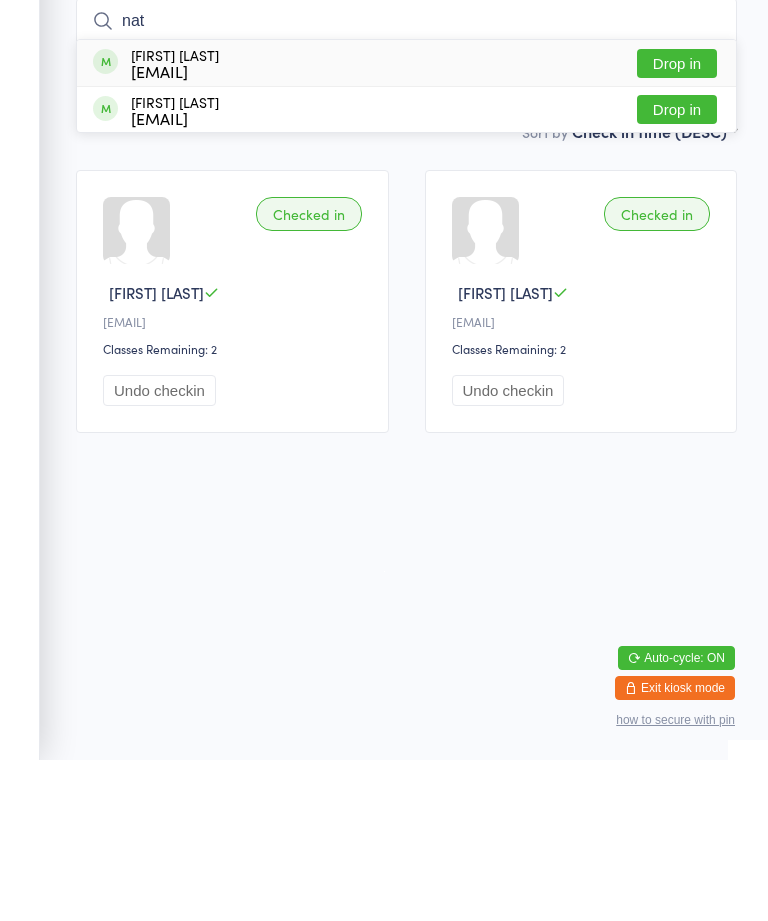 type on "nat" 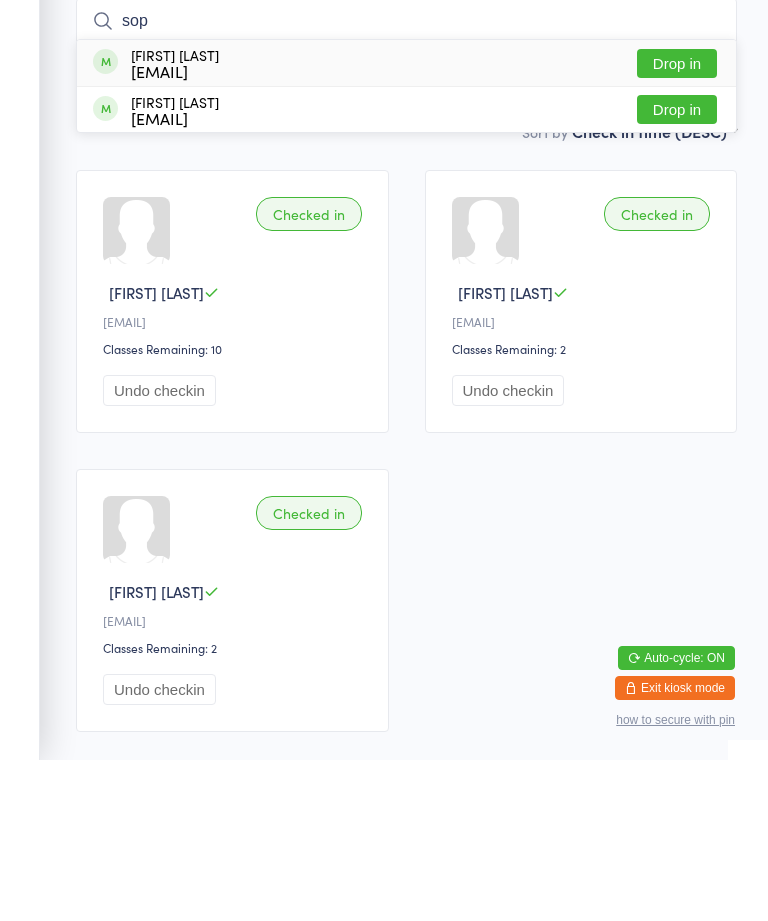 type on "sop" 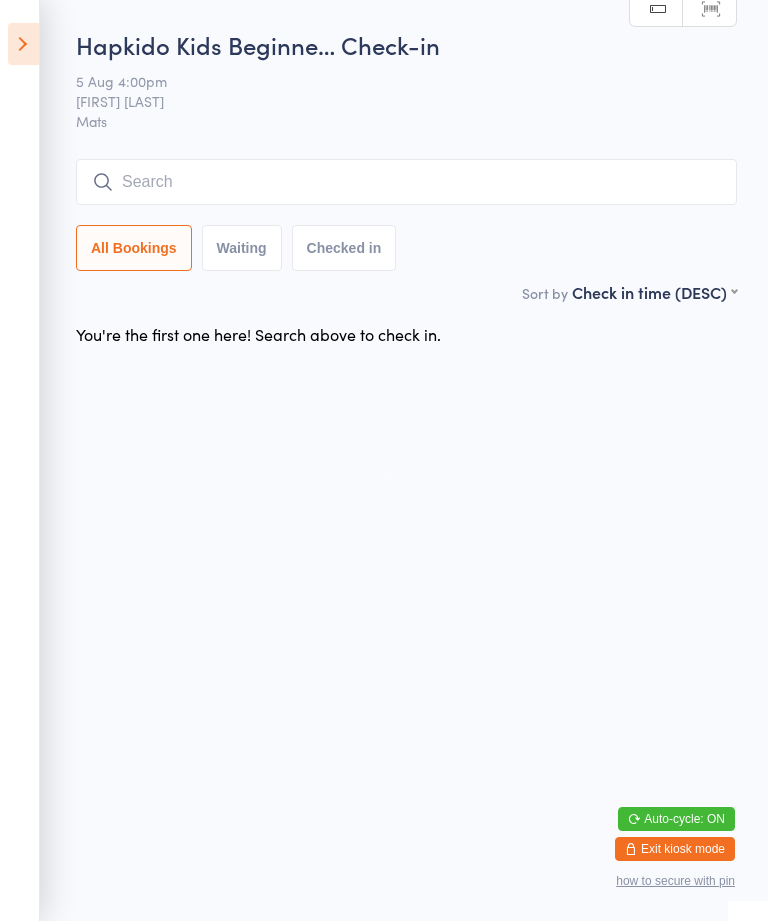 click at bounding box center [406, 182] 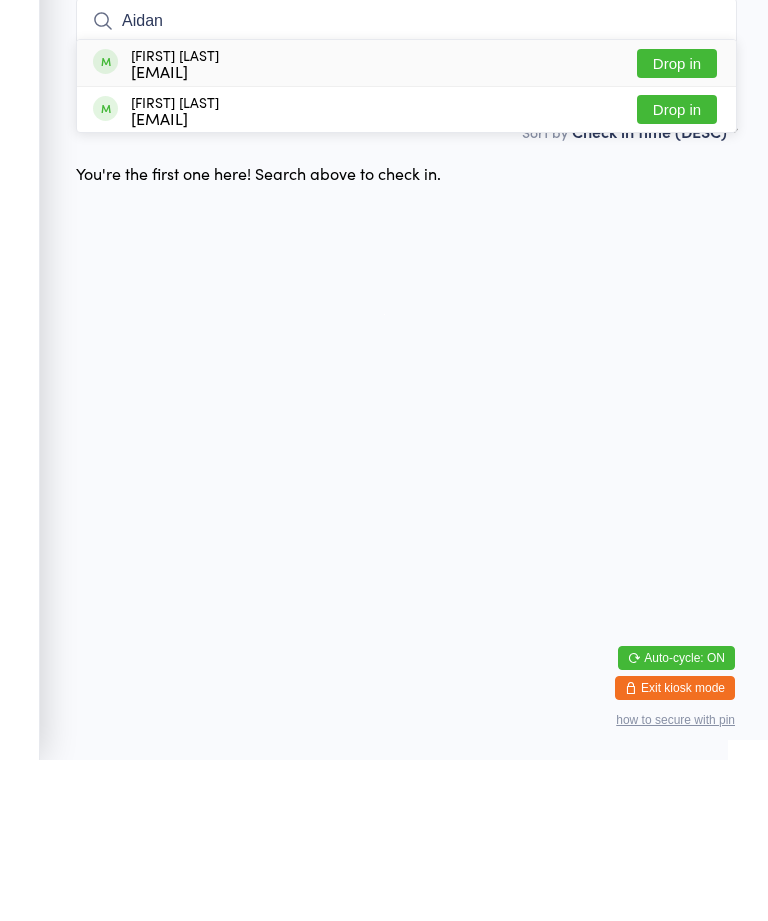 type on "Aidan" 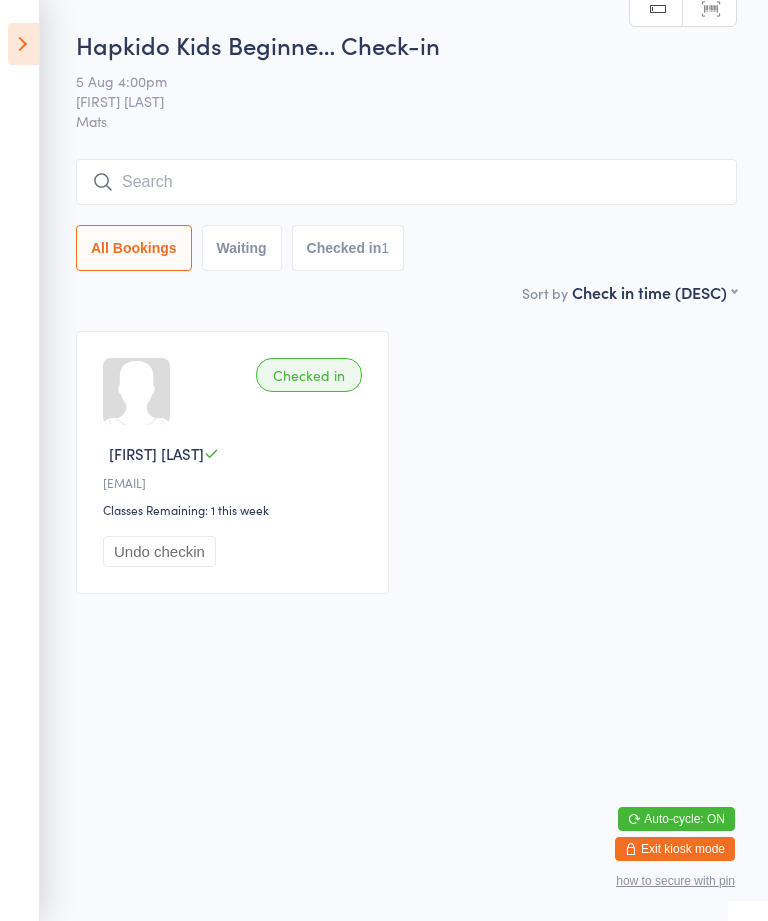 click at bounding box center (406, 182) 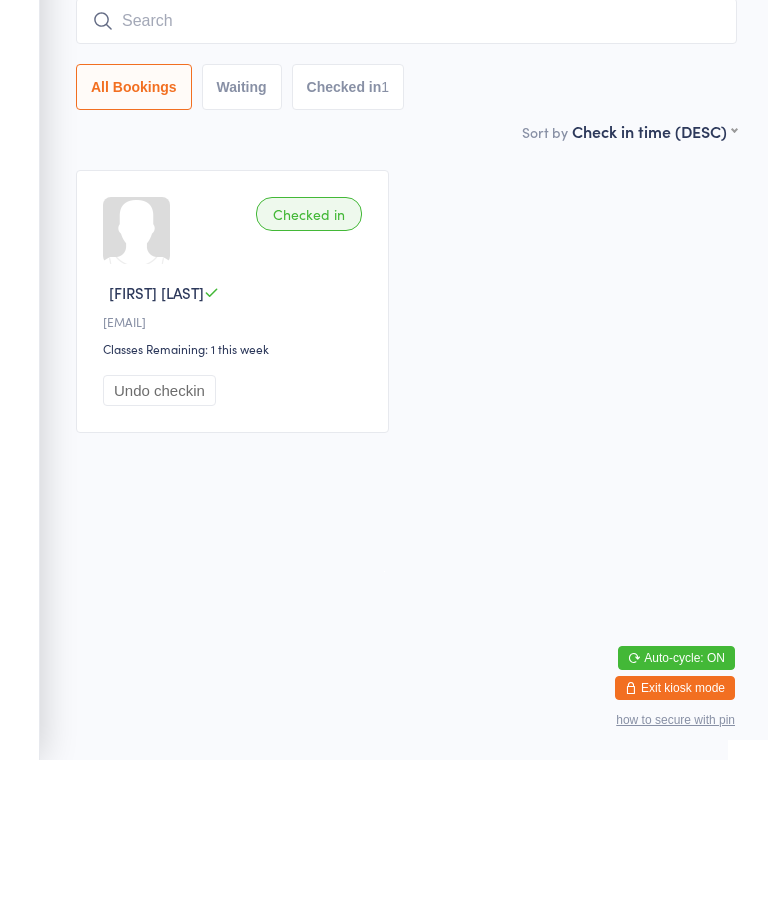 type on "D" 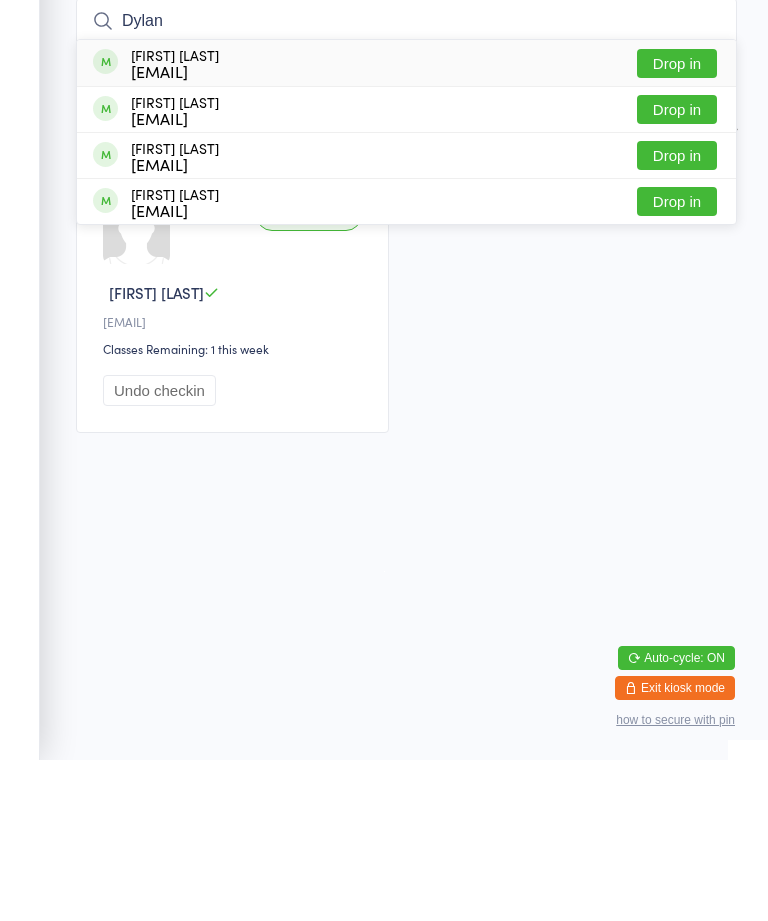 type on "Dylan" 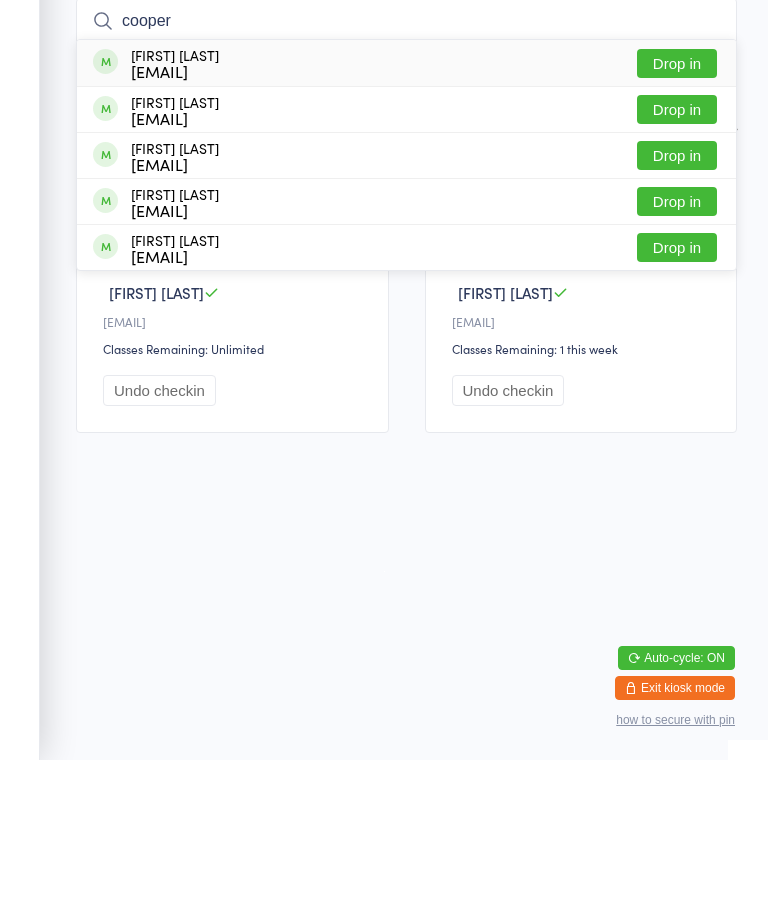 type on "cooper" 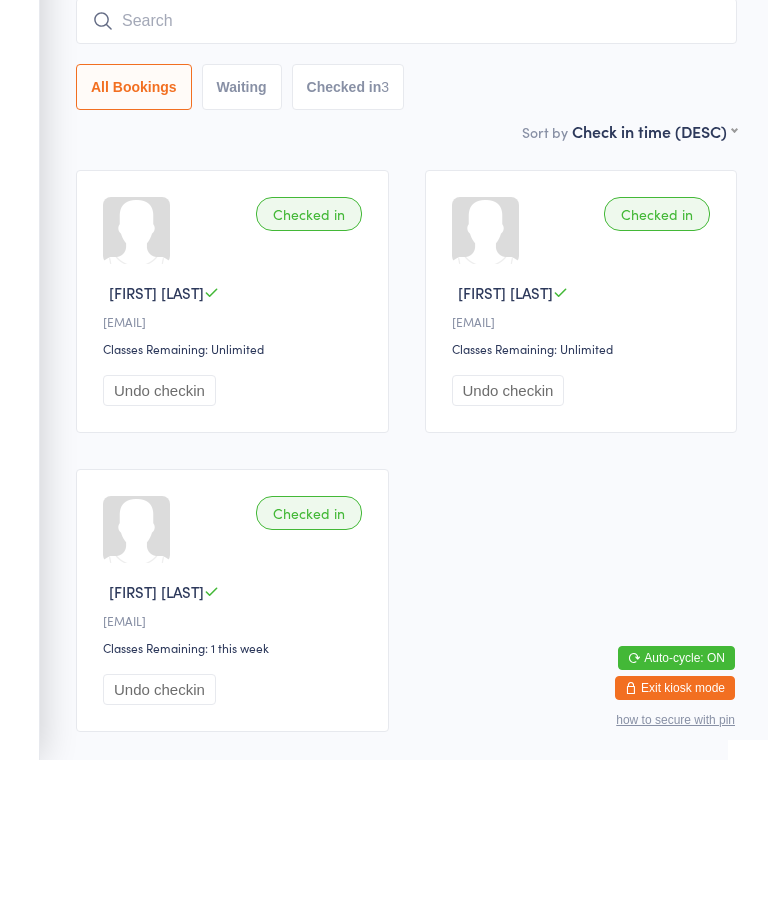 scroll, scrollTop: 141, scrollLeft: 0, axis: vertical 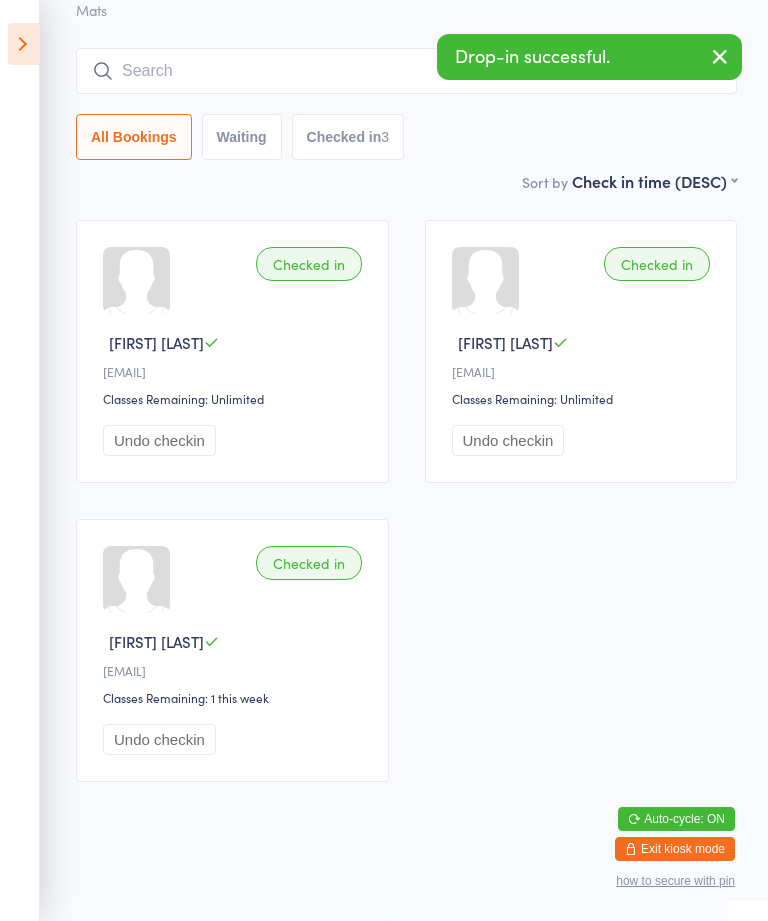 click at bounding box center (23, 44) 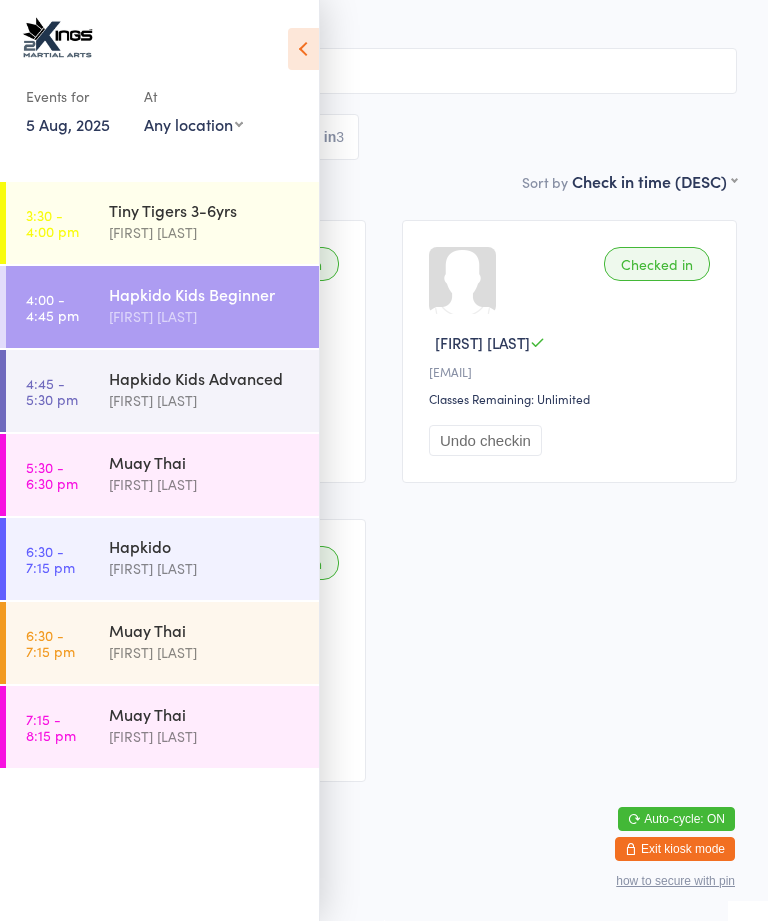 click on "[FIRST] [LAST]" at bounding box center [205, 400] 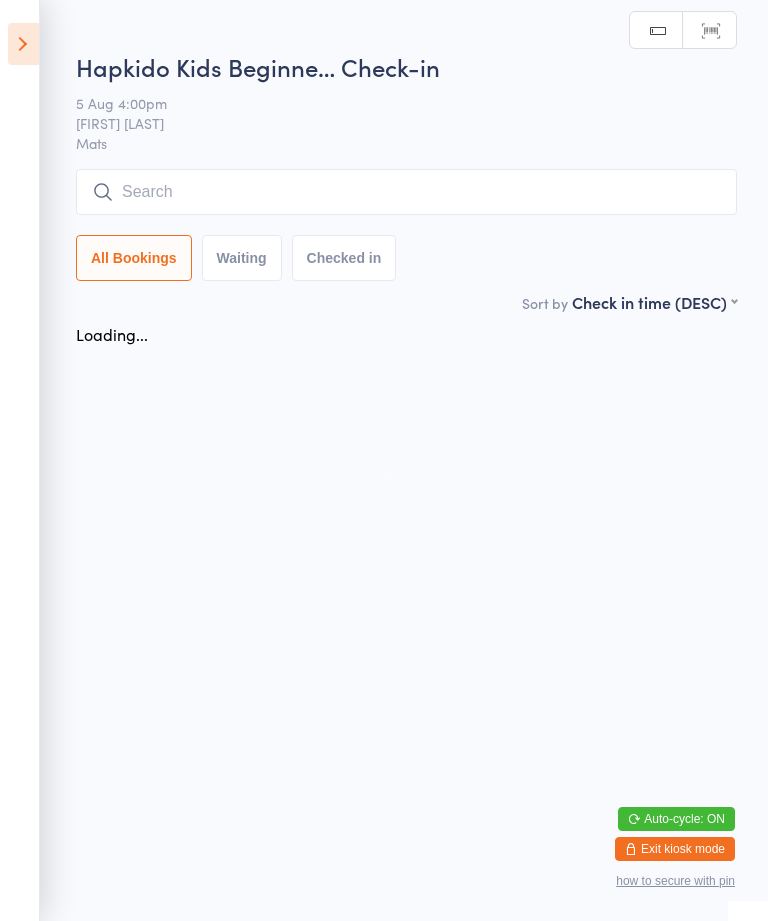 scroll, scrollTop: 0, scrollLeft: 0, axis: both 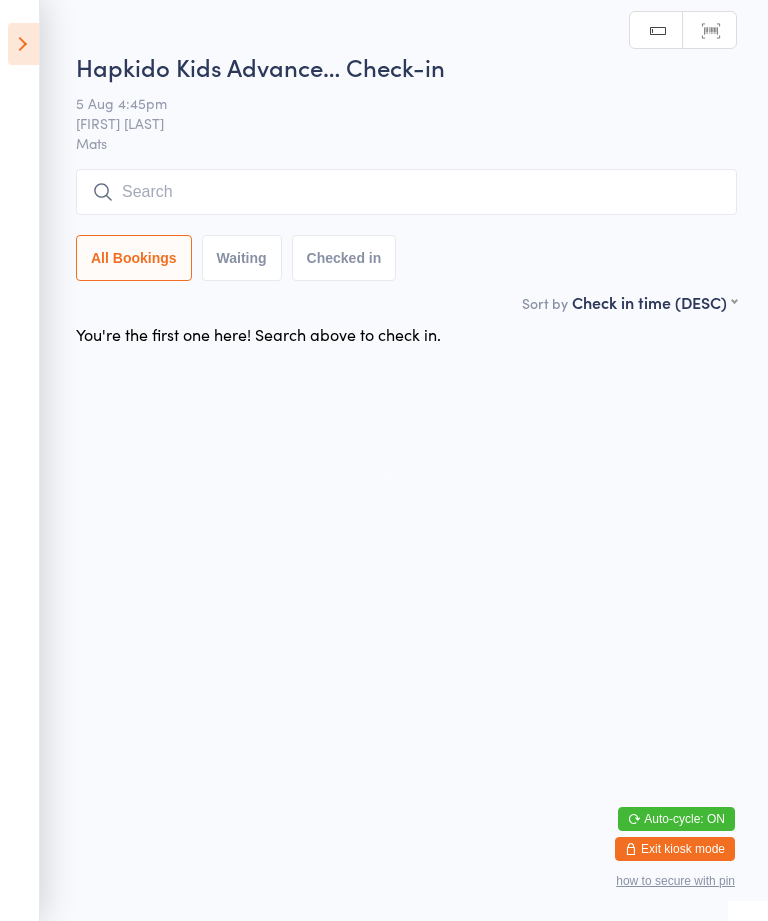 click at bounding box center [406, 192] 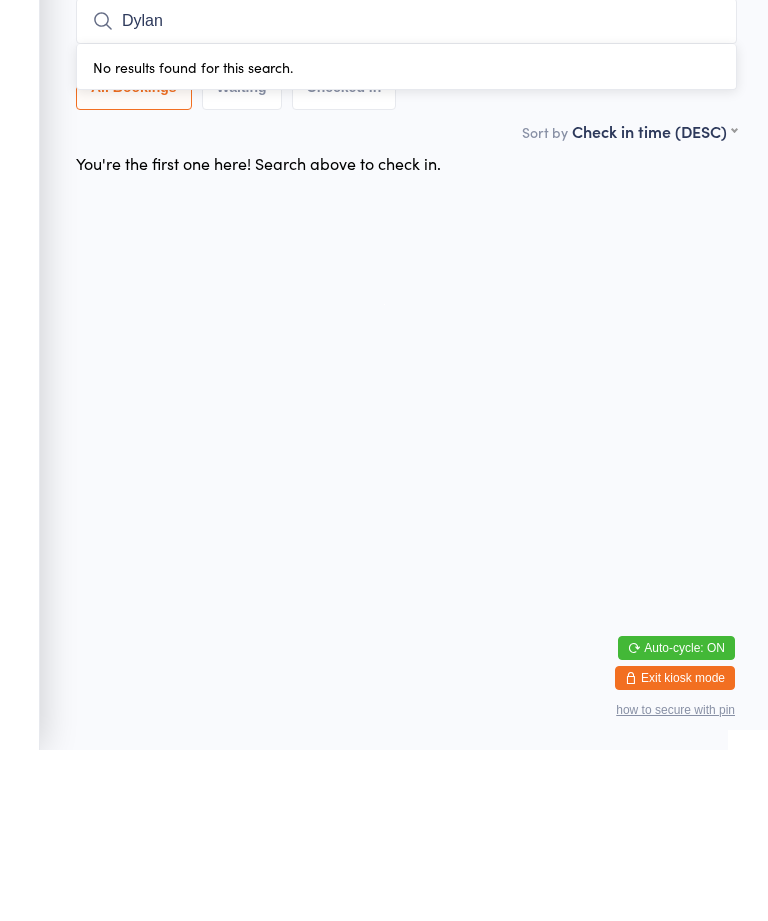 type on "Dylan" 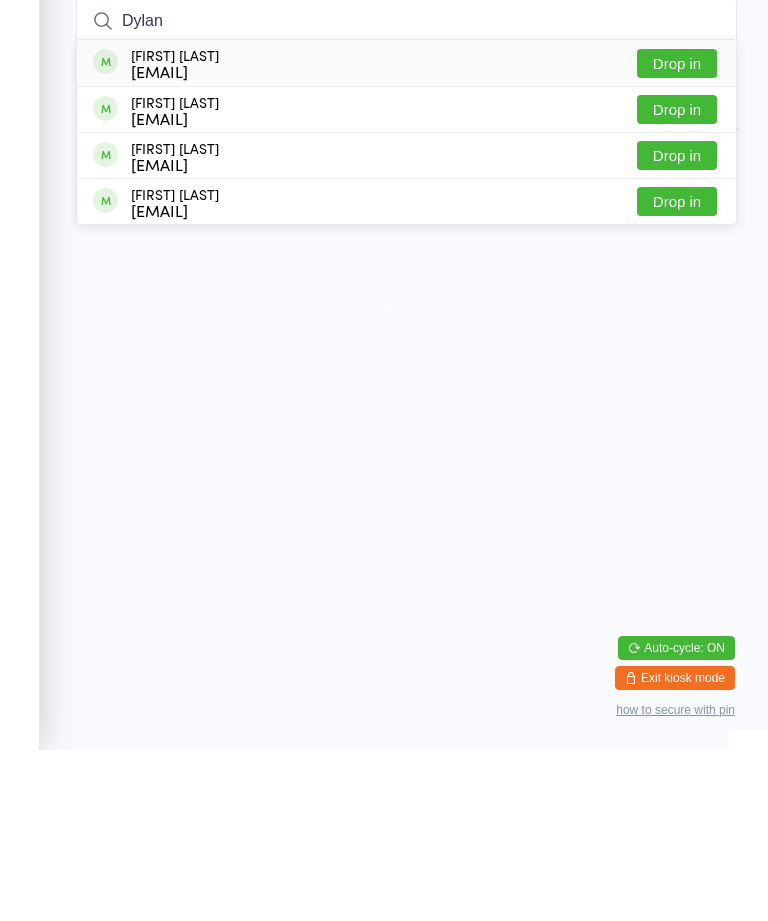 click on "[FIRST] [LAST] [EMAIL] Drop in" at bounding box center (406, 234) 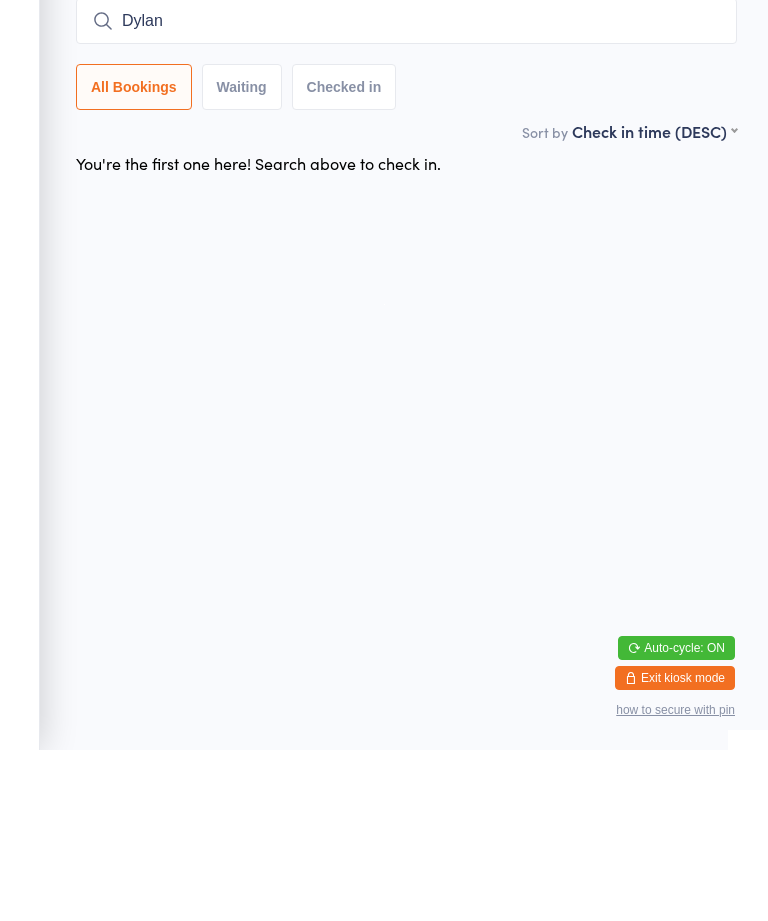 type 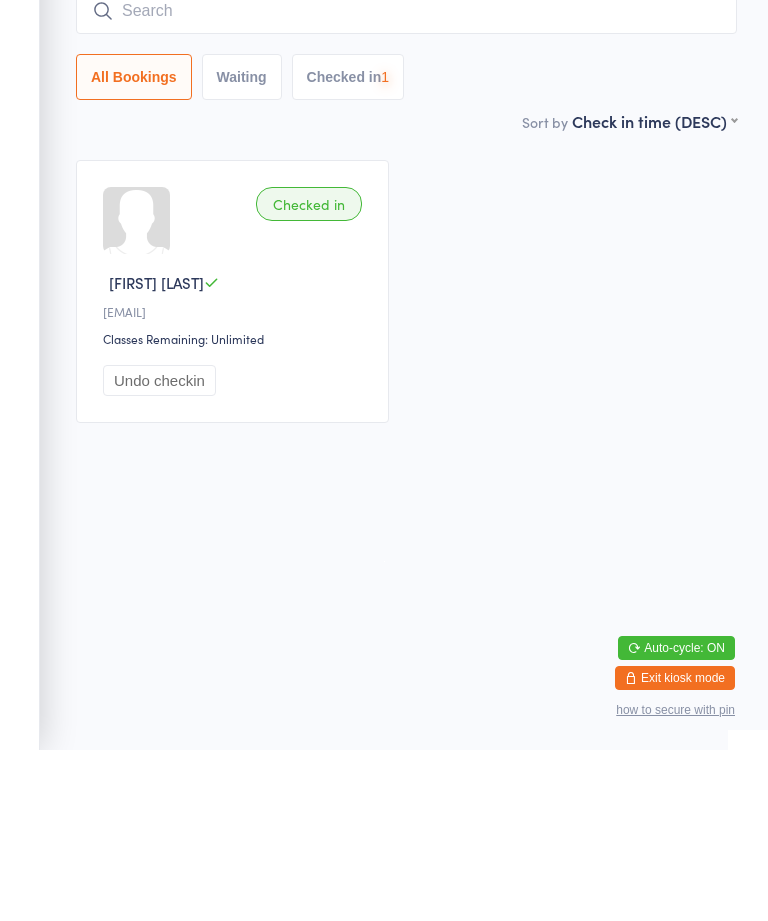 click on "Hapkido Kids Advance… Check-in 5 Aug 4:45pm  [FIRST] [LAST]  Mats  Manual search Scanner input All Bookings Waiting  Checked in  1 Sort by   Check in time (DESC) First name (ASC) First name (DESC) Last name (ASC) Last name (DESC) Check in time (ASC) Check in time (DESC) Rank (ASC) Rank (DESC) Checked in [FIRST] [LAST]  [EMAIL] Classes Remaining: Unlimited   Undo checkin" at bounding box center (384, 320) 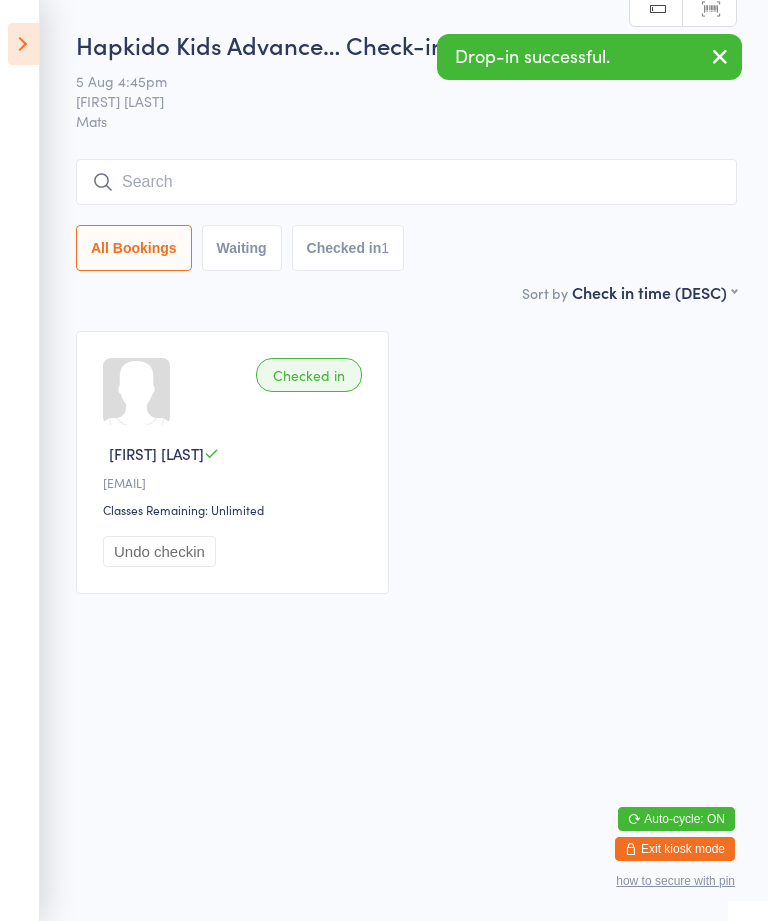 click at bounding box center (23, 44) 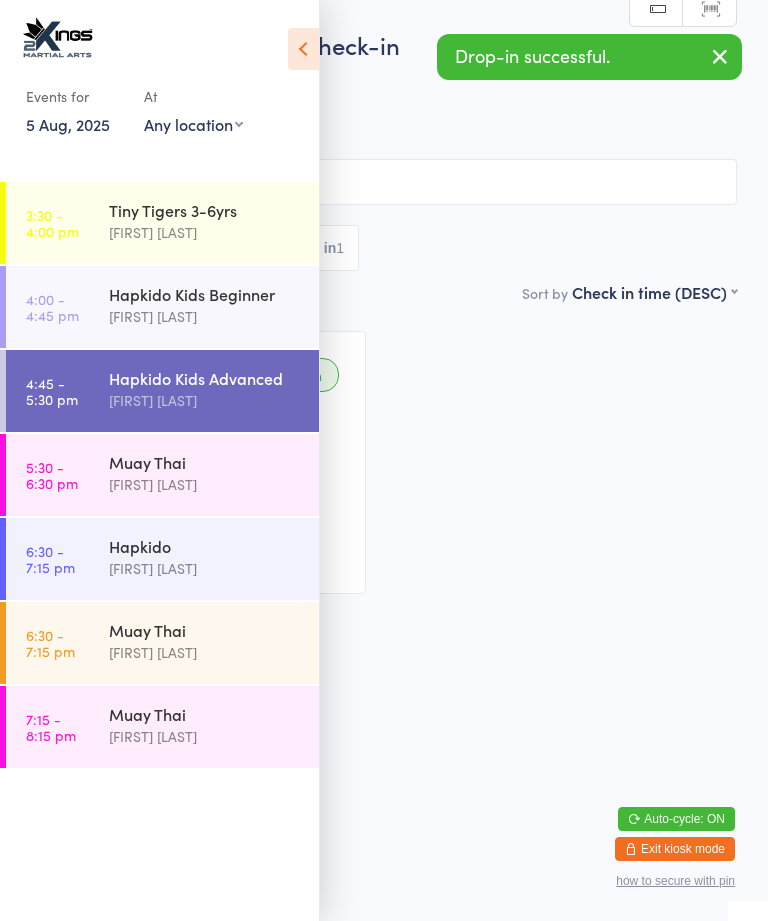 click at bounding box center [384, 182] 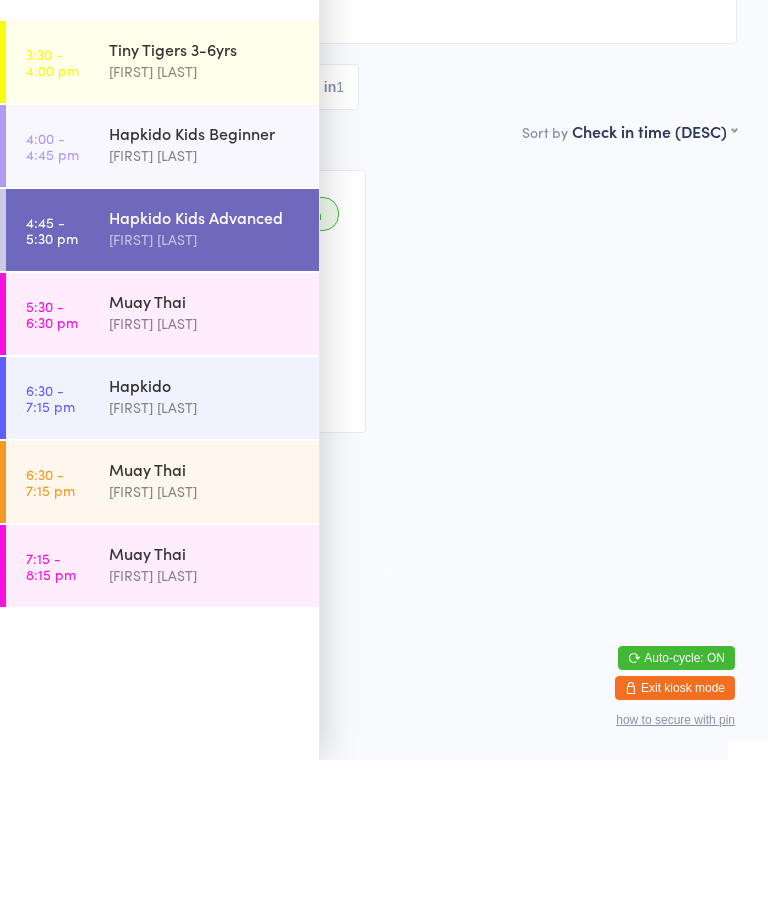 click on "[FIRST] [LAST]" at bounding box center [205, 400] 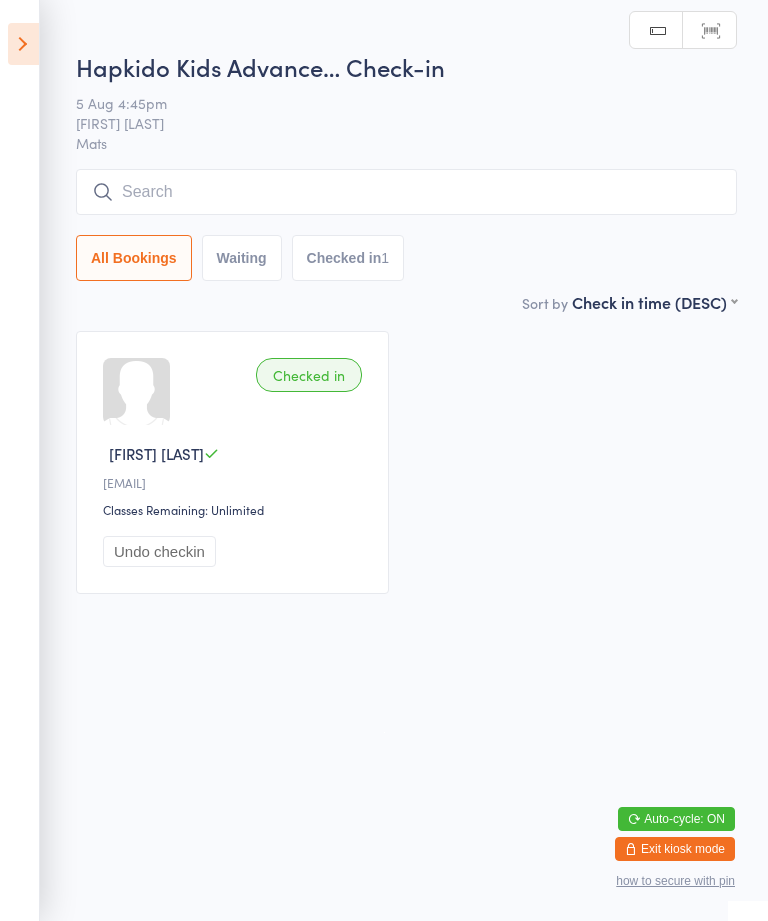 click on "Mats" at bounding box center [406, 143] 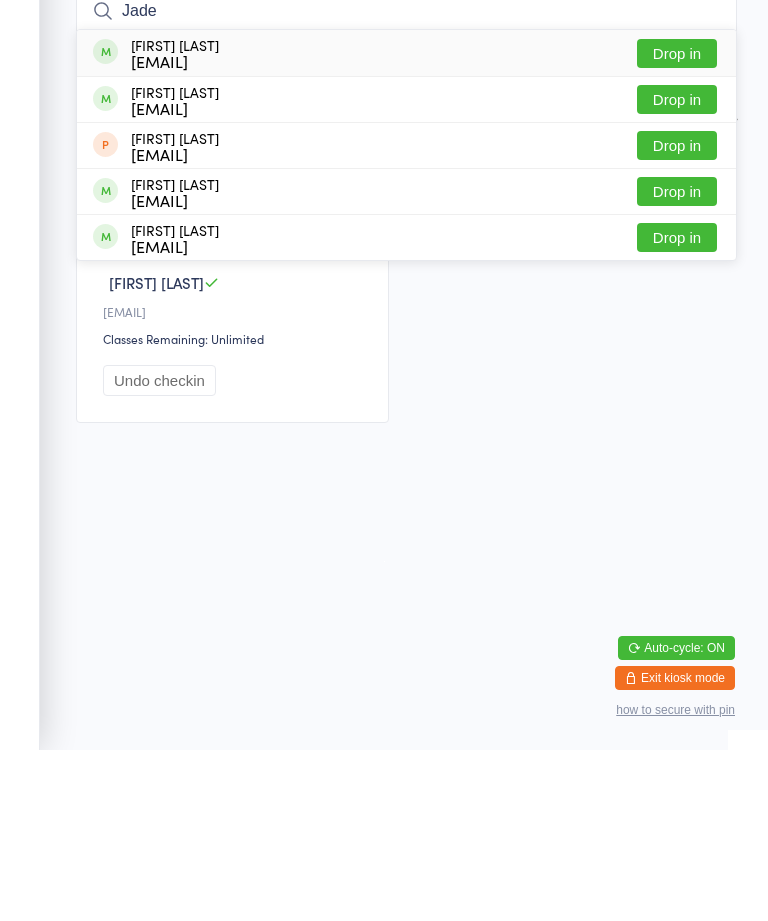 type on "Jade" 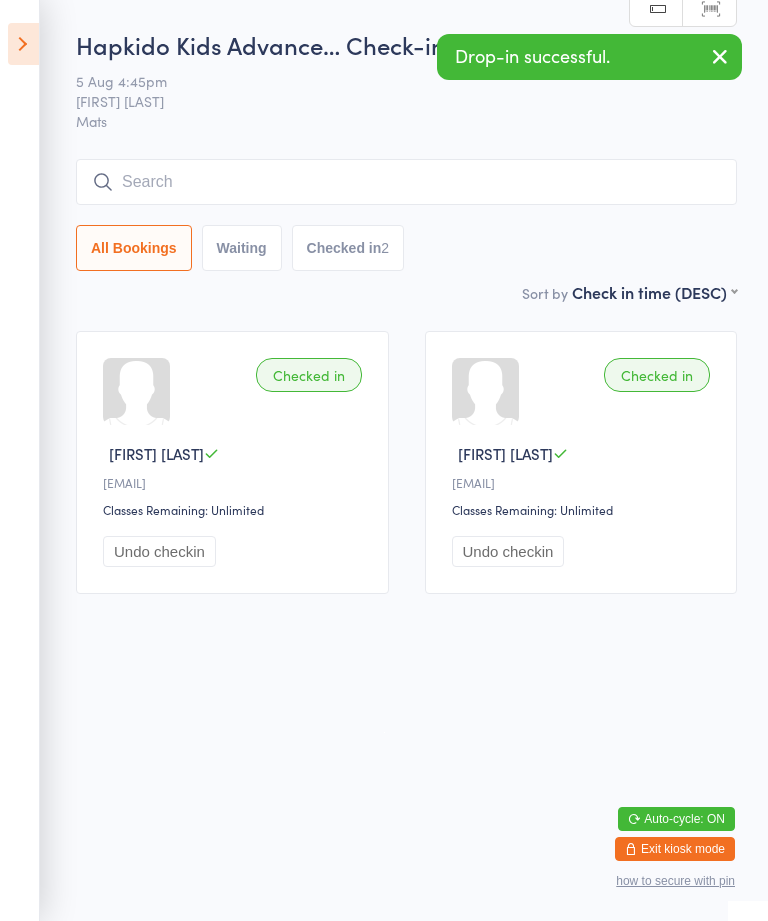click at bounding box center [23, 44] 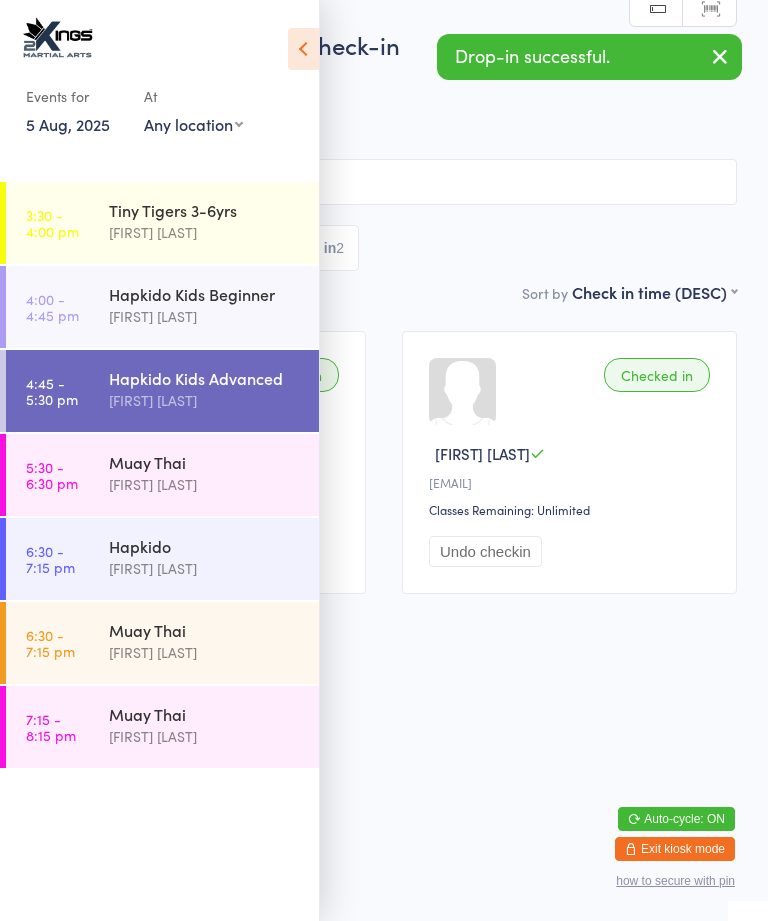 click on "[FIRST] [LAST]" at bounding box center (205, 316) 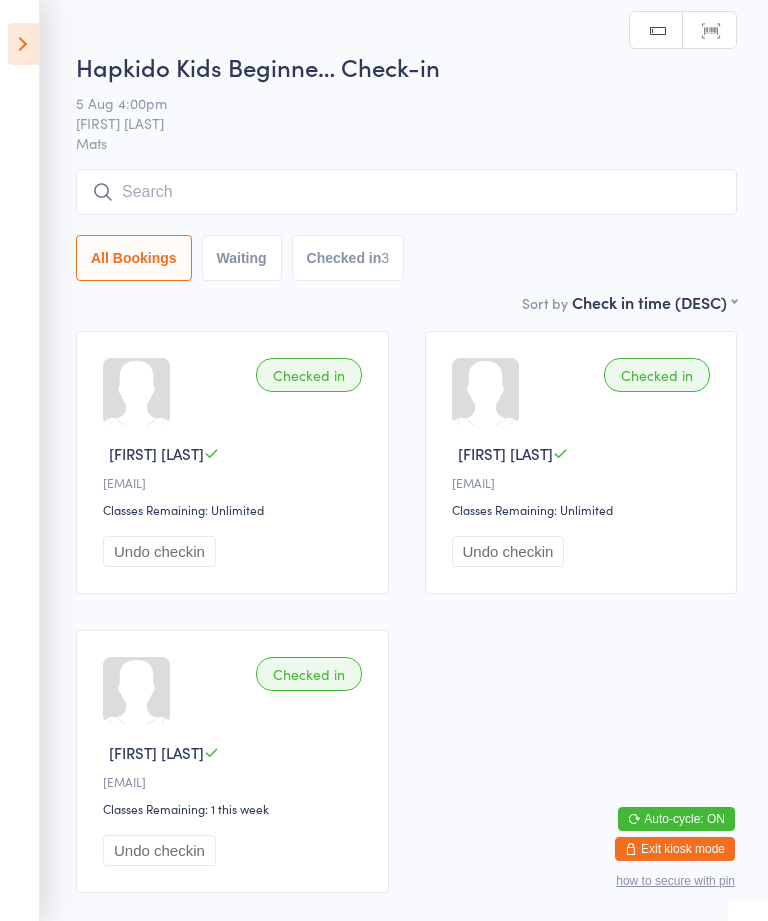 click on "Events for 5 Aug, 2025 5 Aug, 2025
August 2025
Sun Mon Tue Wed Thu Fri Sat
31
27
28
29
30
31
01
02
32
03
04
05
06
07
08
09
33
10
11
12
13
14
15
16
34
17
18
19
20
21
22
23
35
24
25
26
27
28
29
30" at bounding box center [20, 460] 